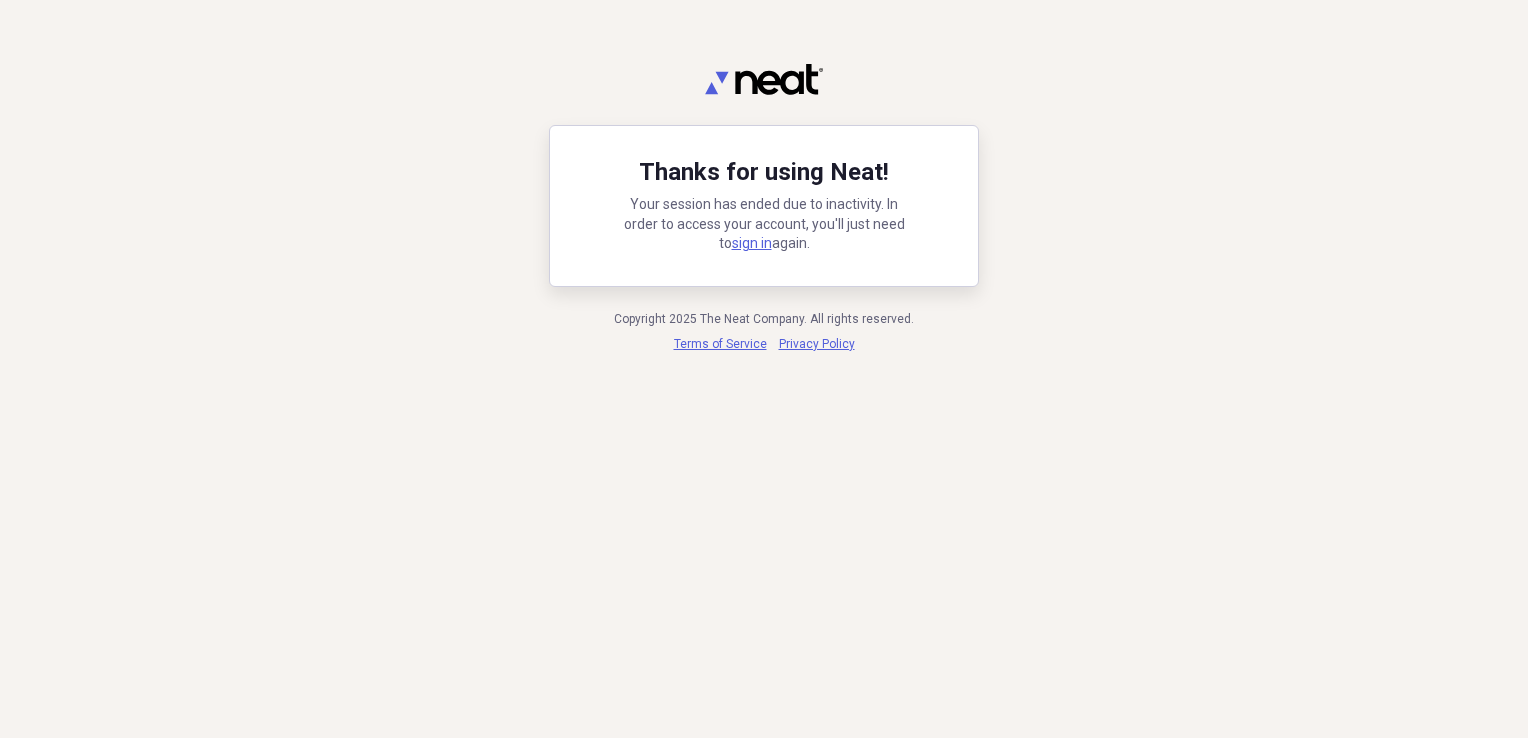 scroll, scrollTop: 0, scrollLeft: 0, axis: both 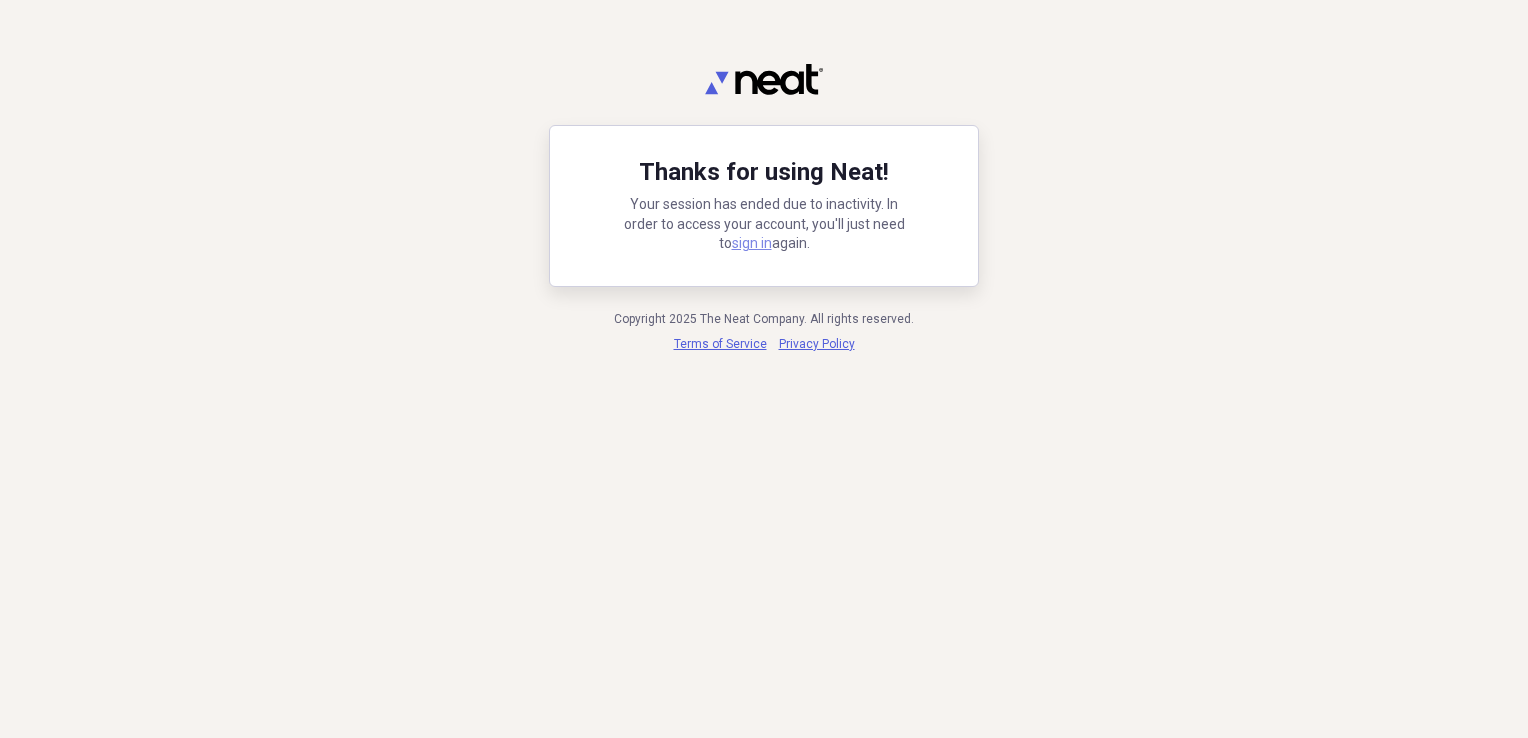 click on "sign in" at bounding box center (752, 243) 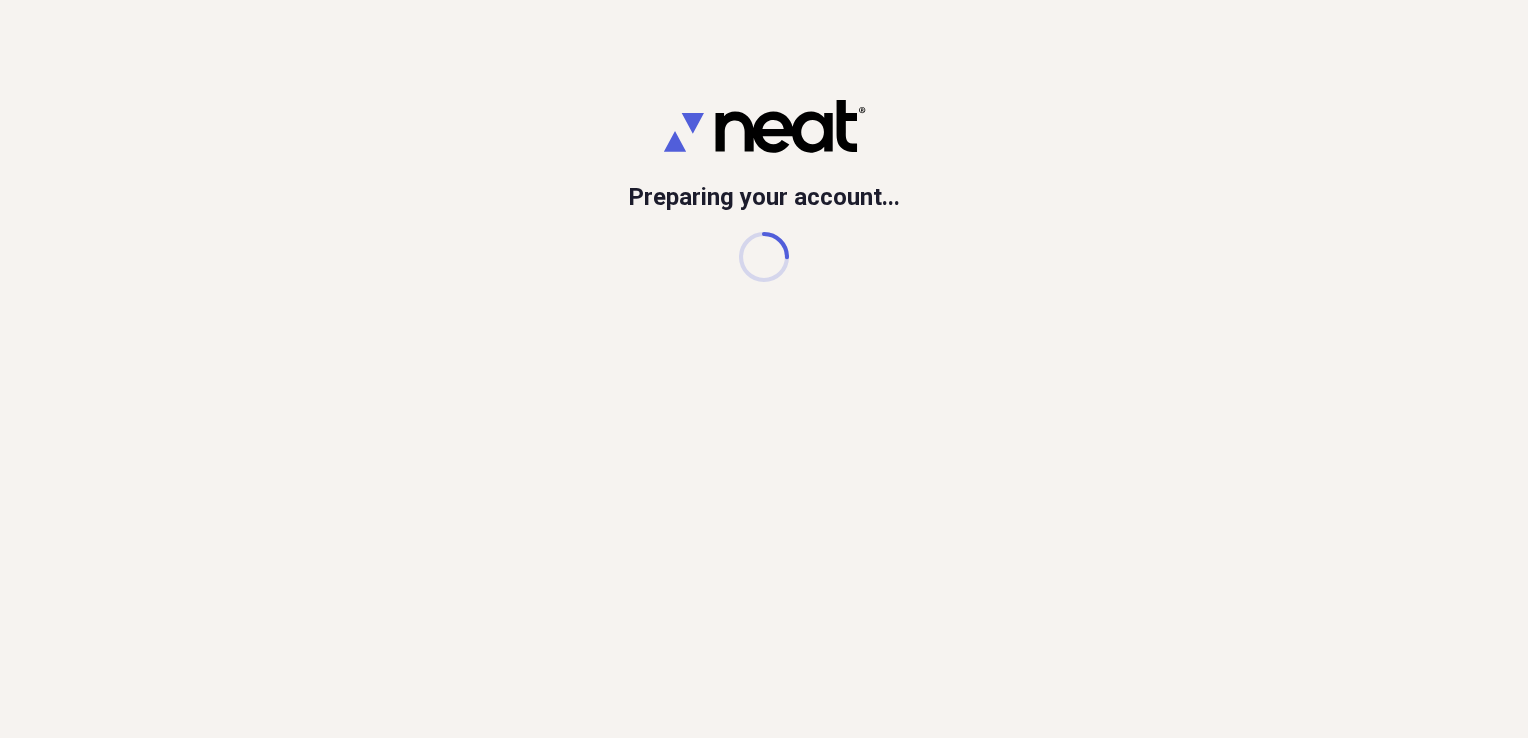 scroll, scrollTop: 0, scrollLeft: 0, axis: both 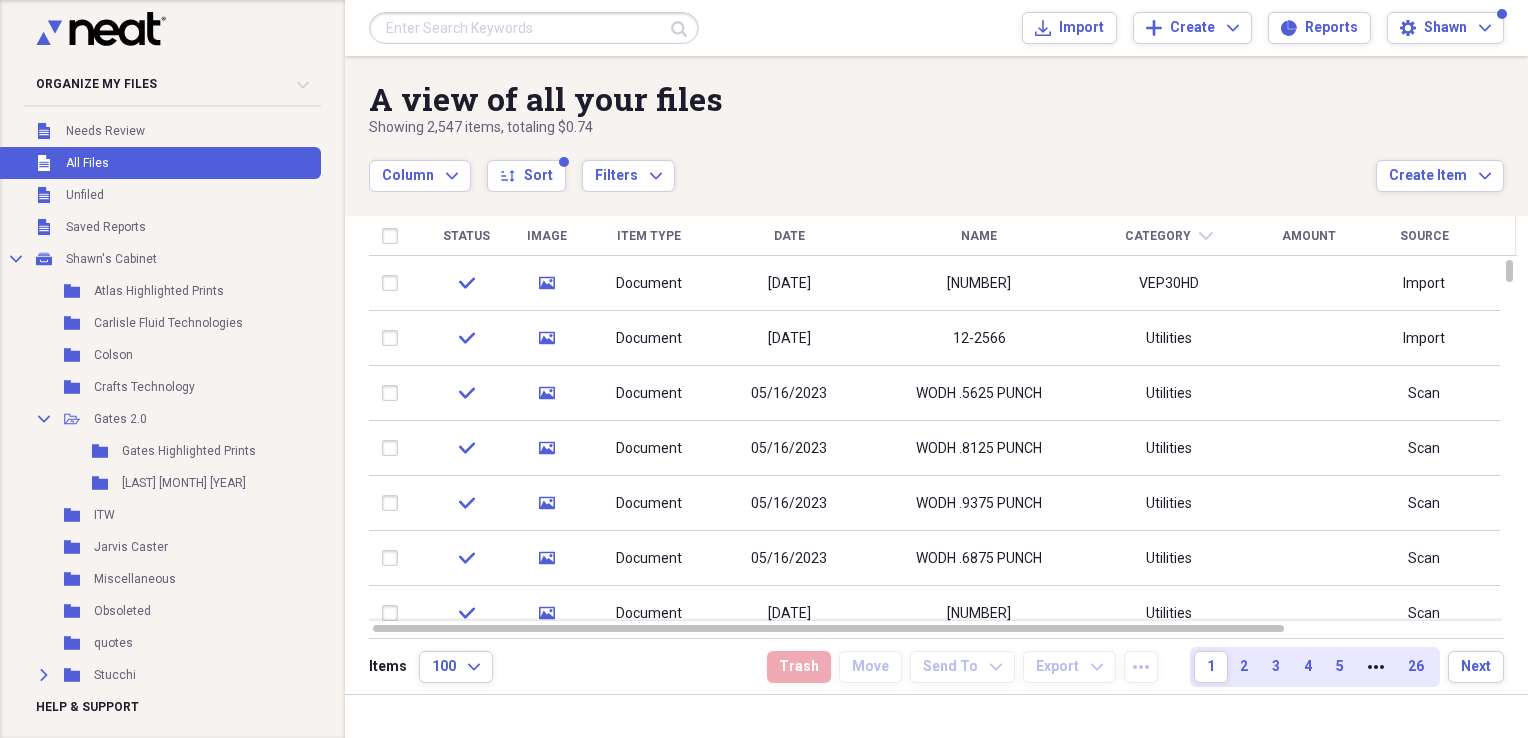 click at bounding box center [534, 28] 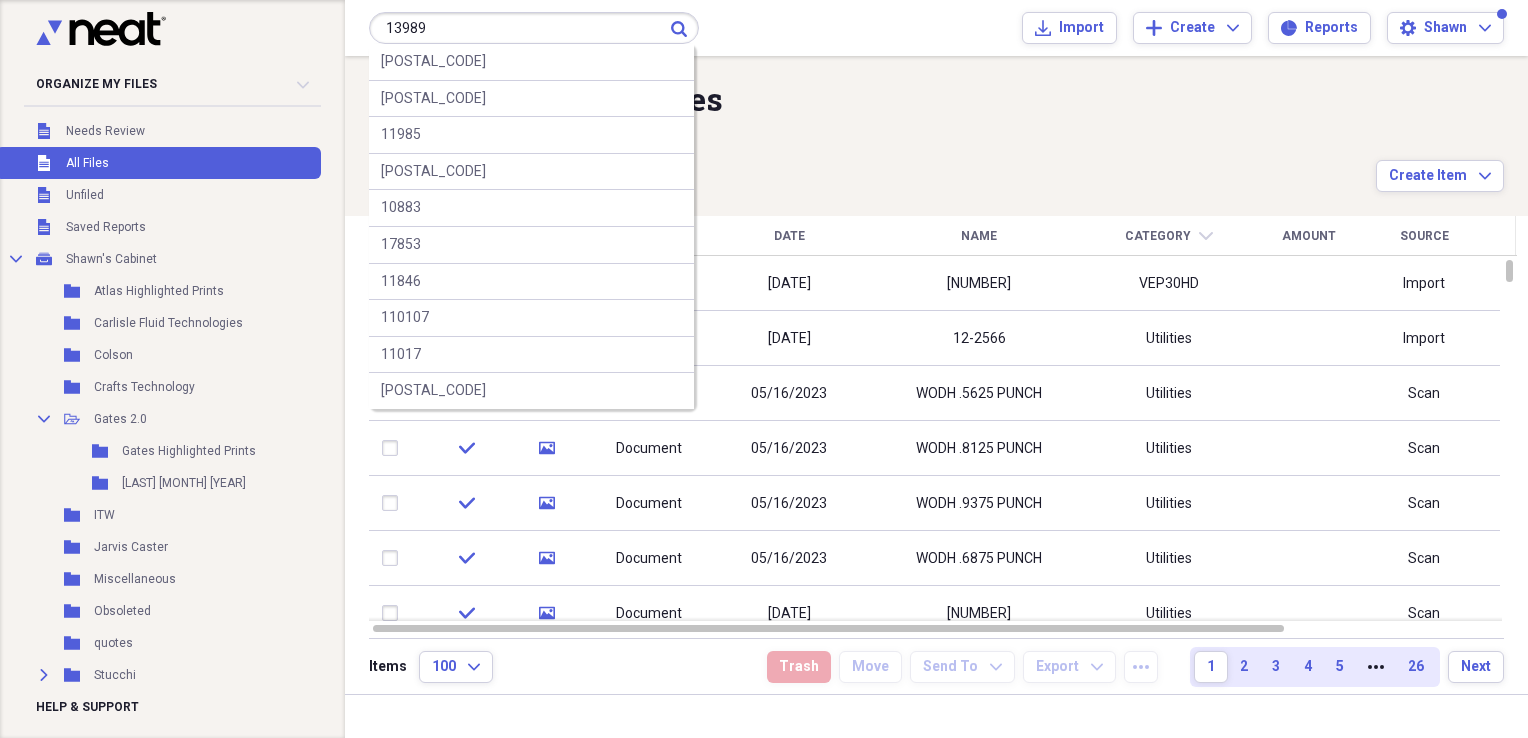 type on "13989" 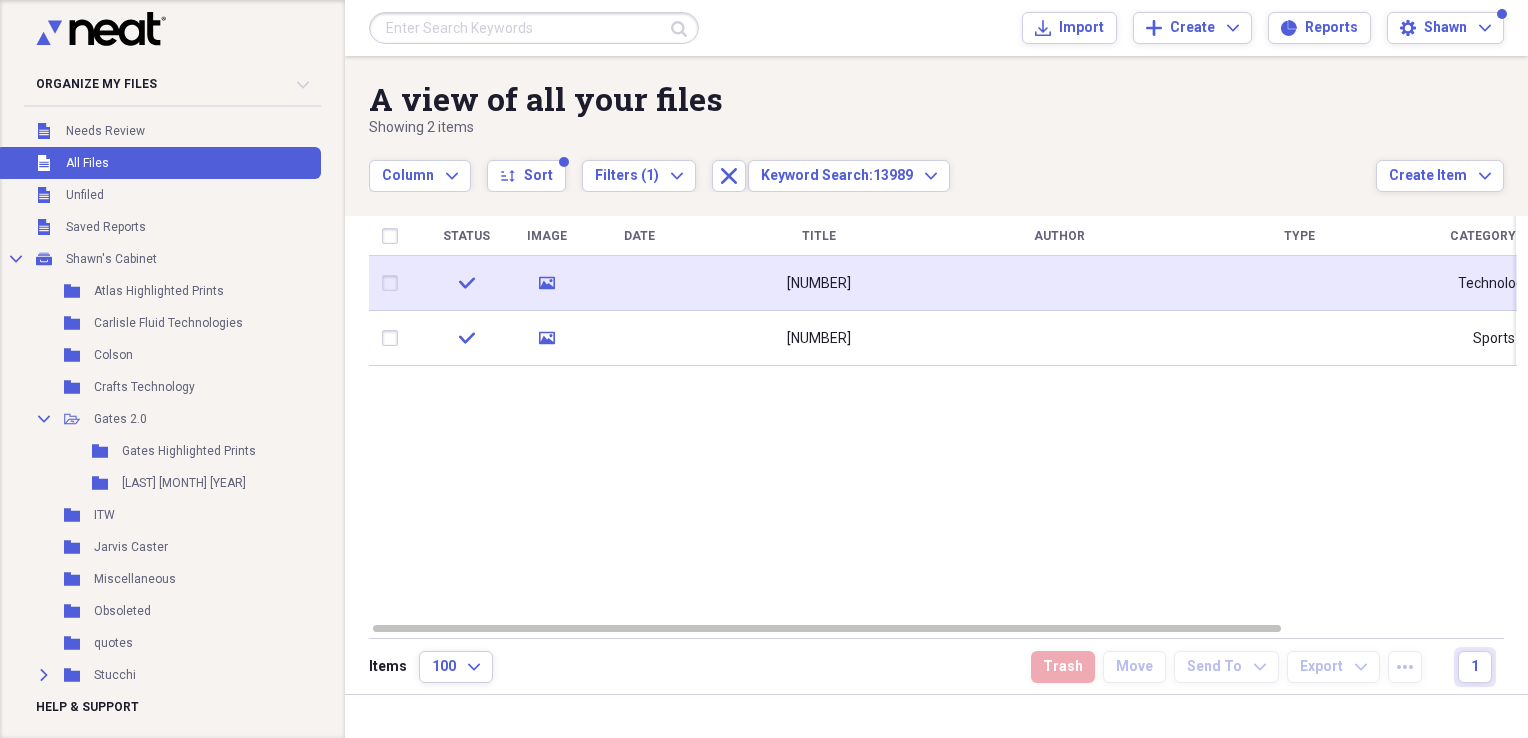 click on "[NUMBER]" at bounding box center [819, 284] 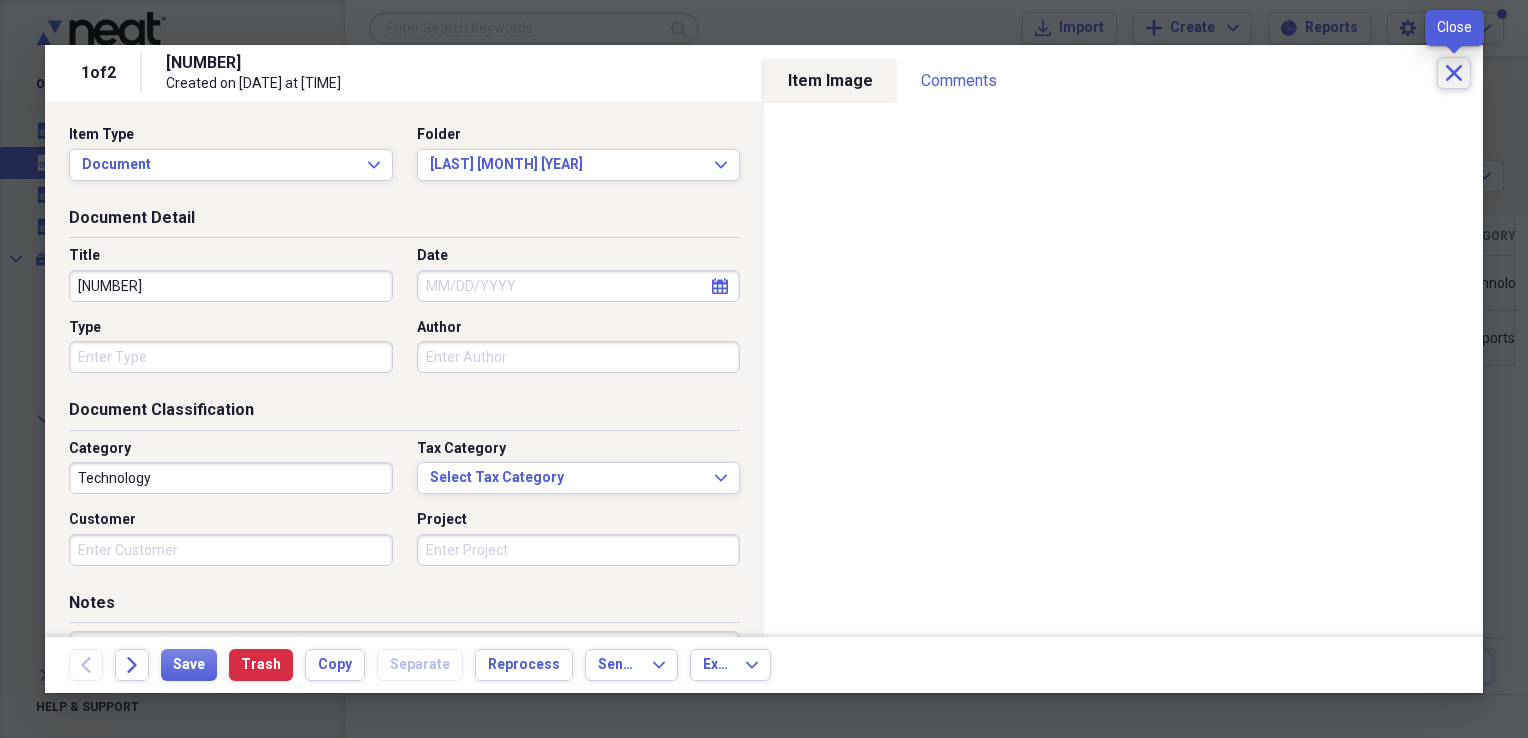 click on "Close" 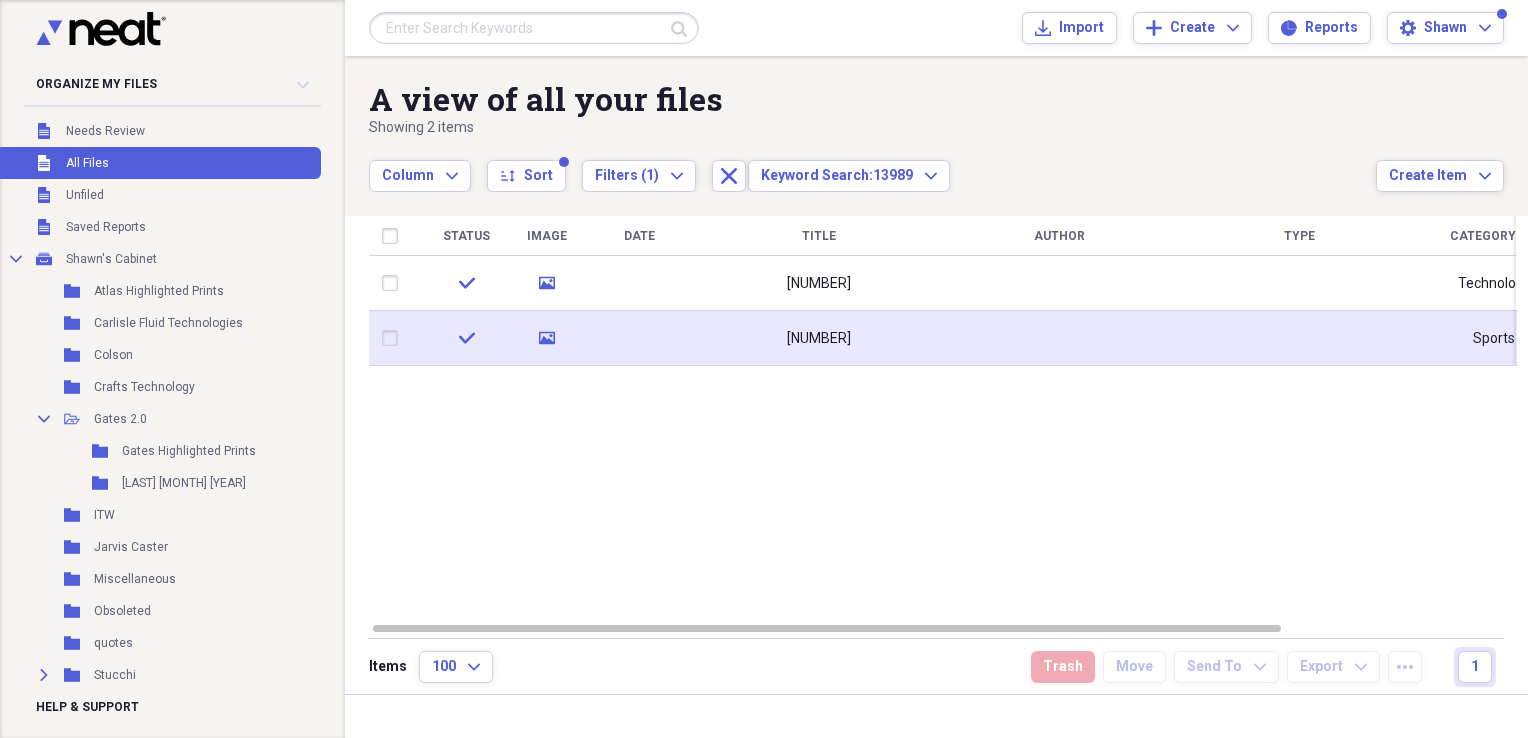 click on "[NUMBER]" at bounding box center (819, 339) 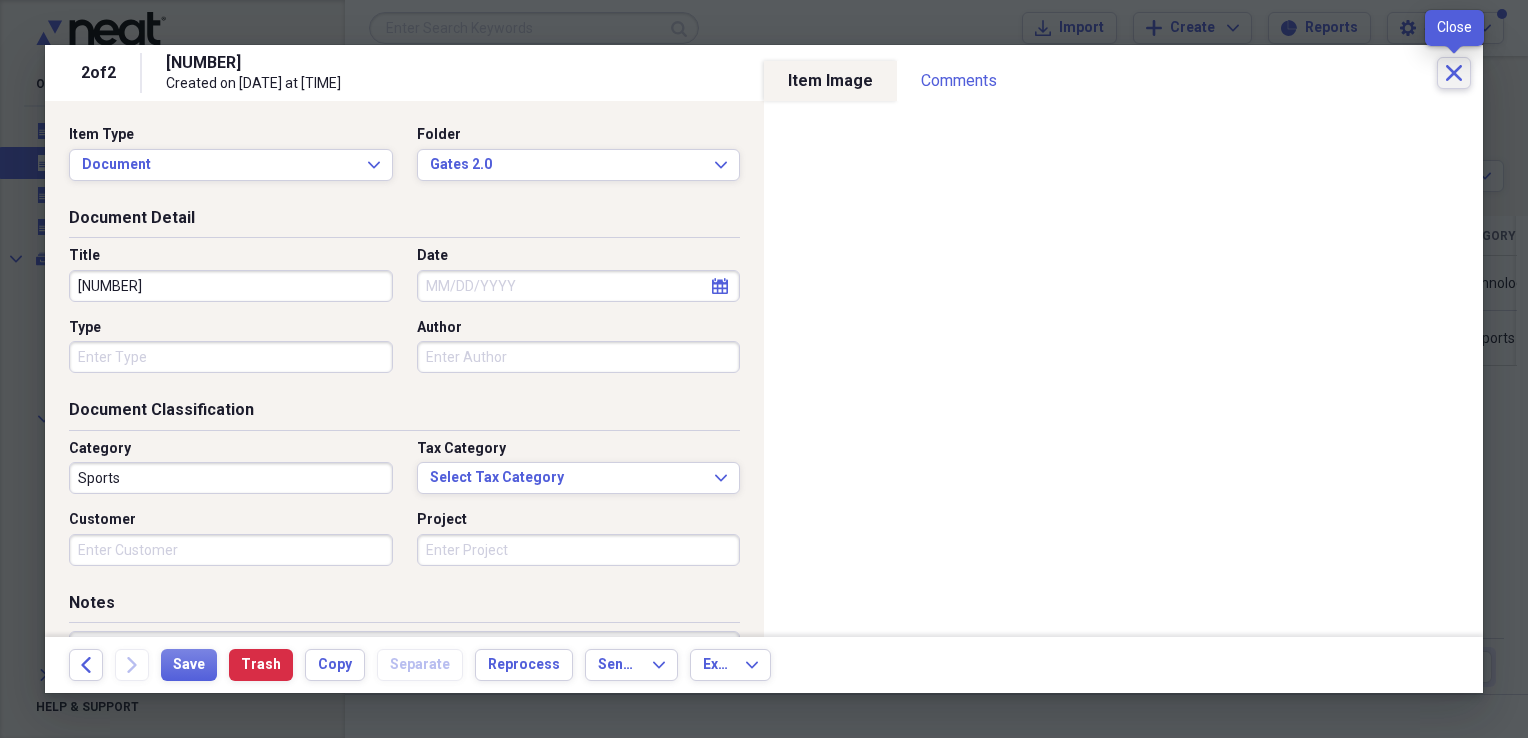 click 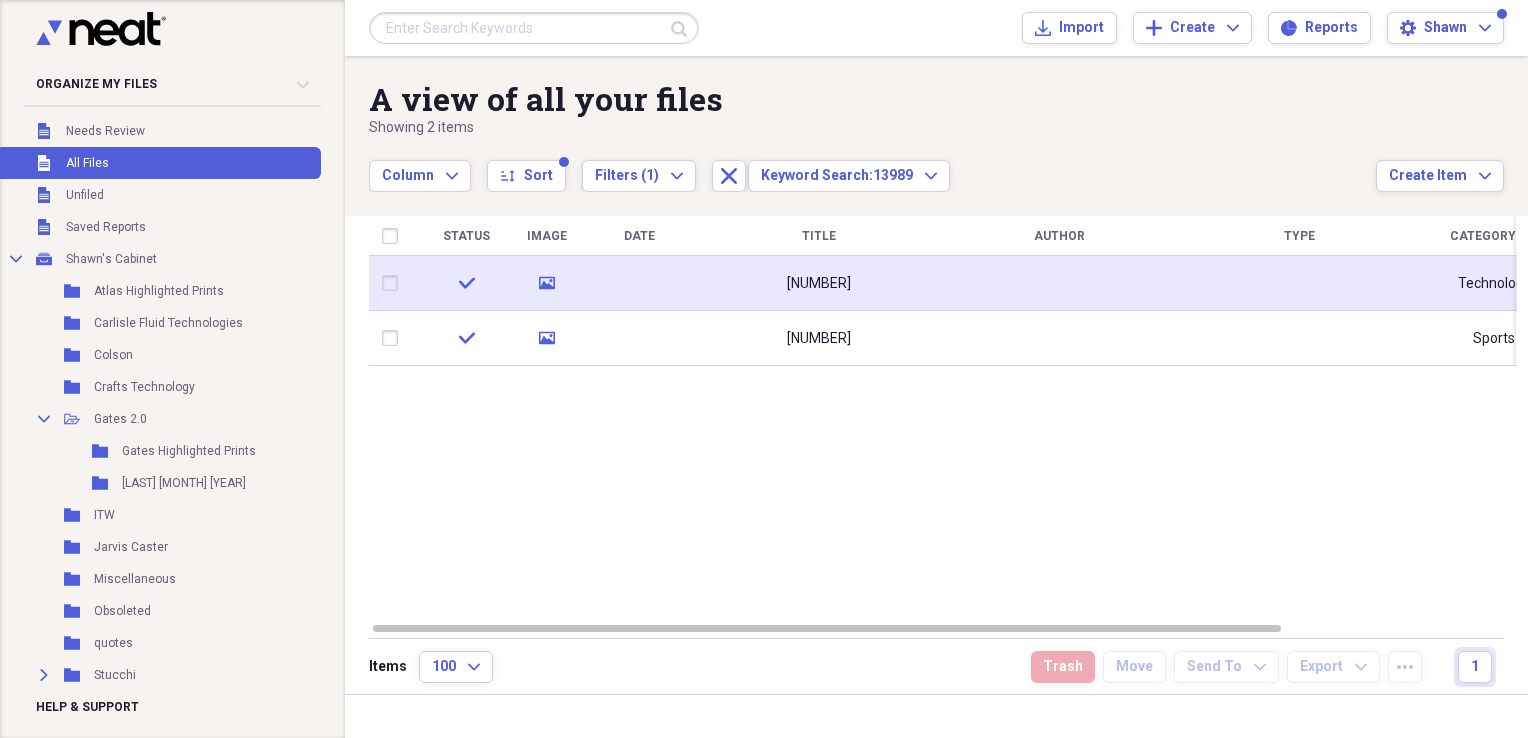 click on "[NUMBER]" at bounding box center (819, 284) 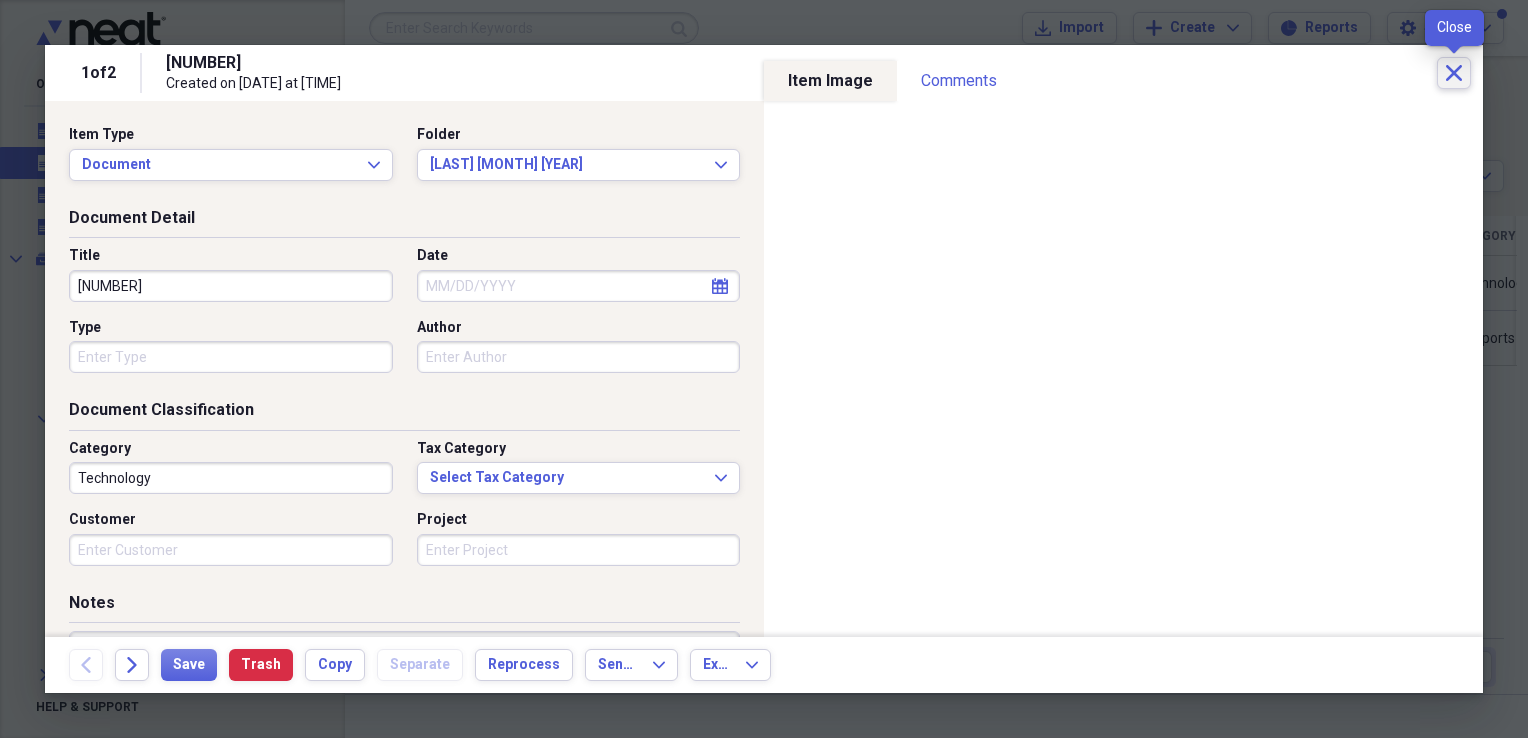 click 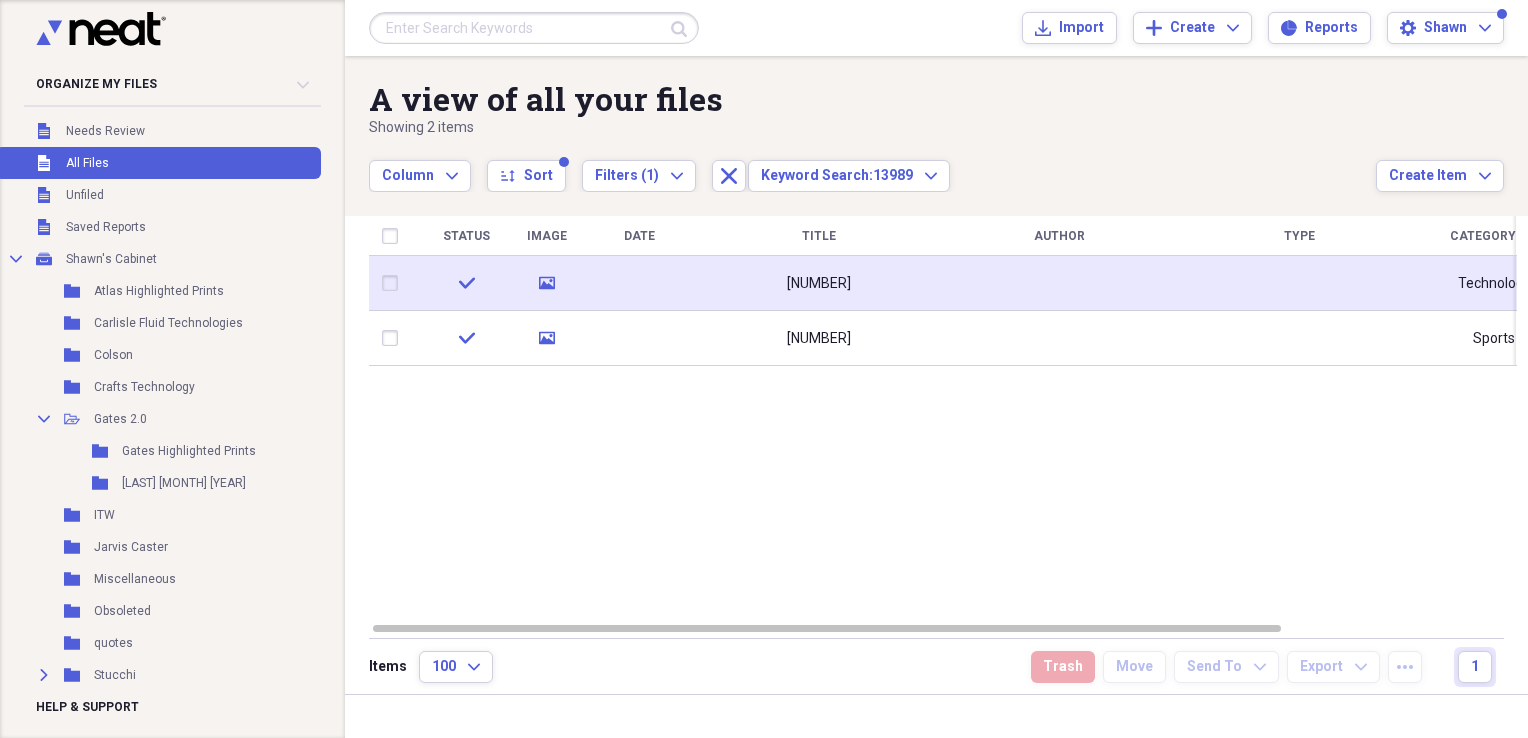 click on "[NUMBER]" at bounding box center [819, 284] 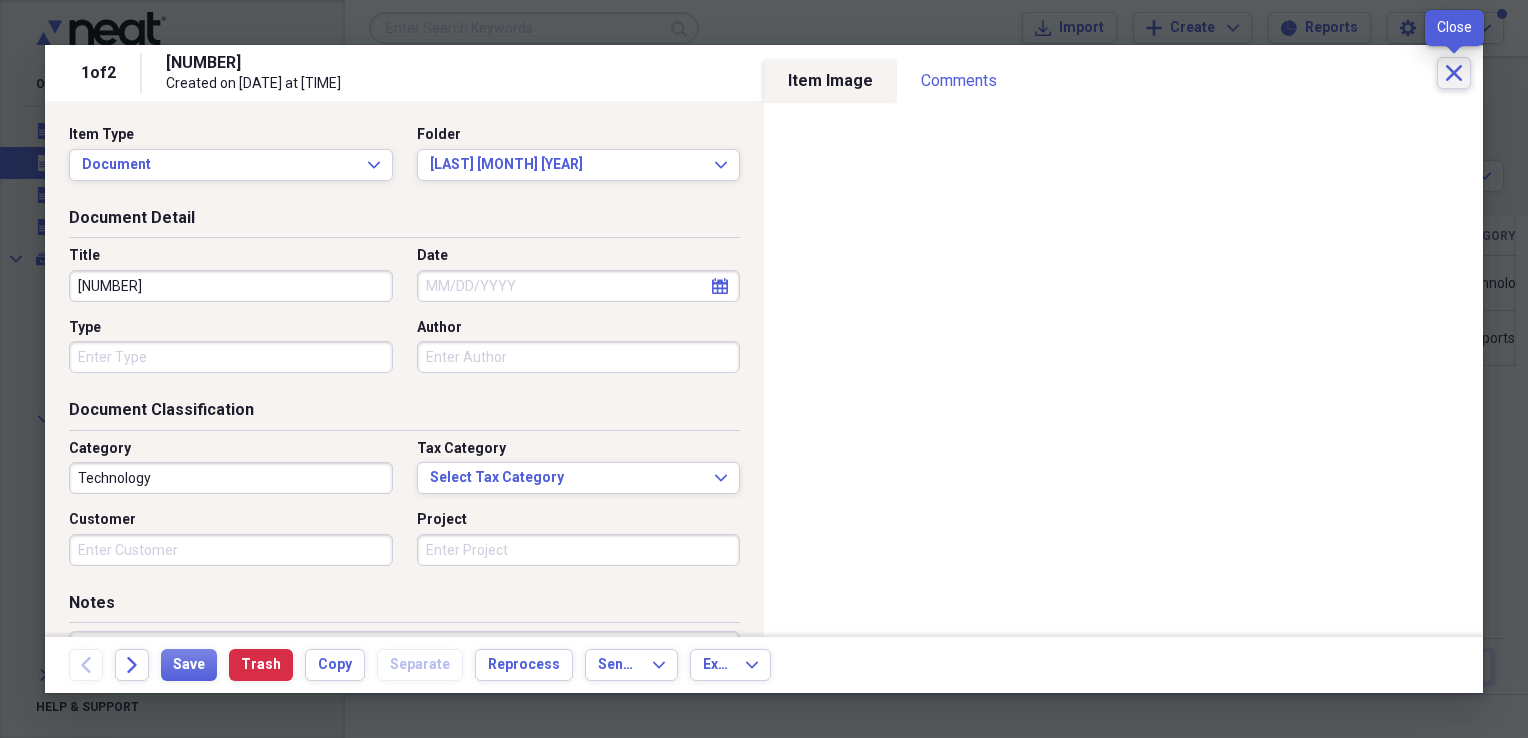 click on "Close" 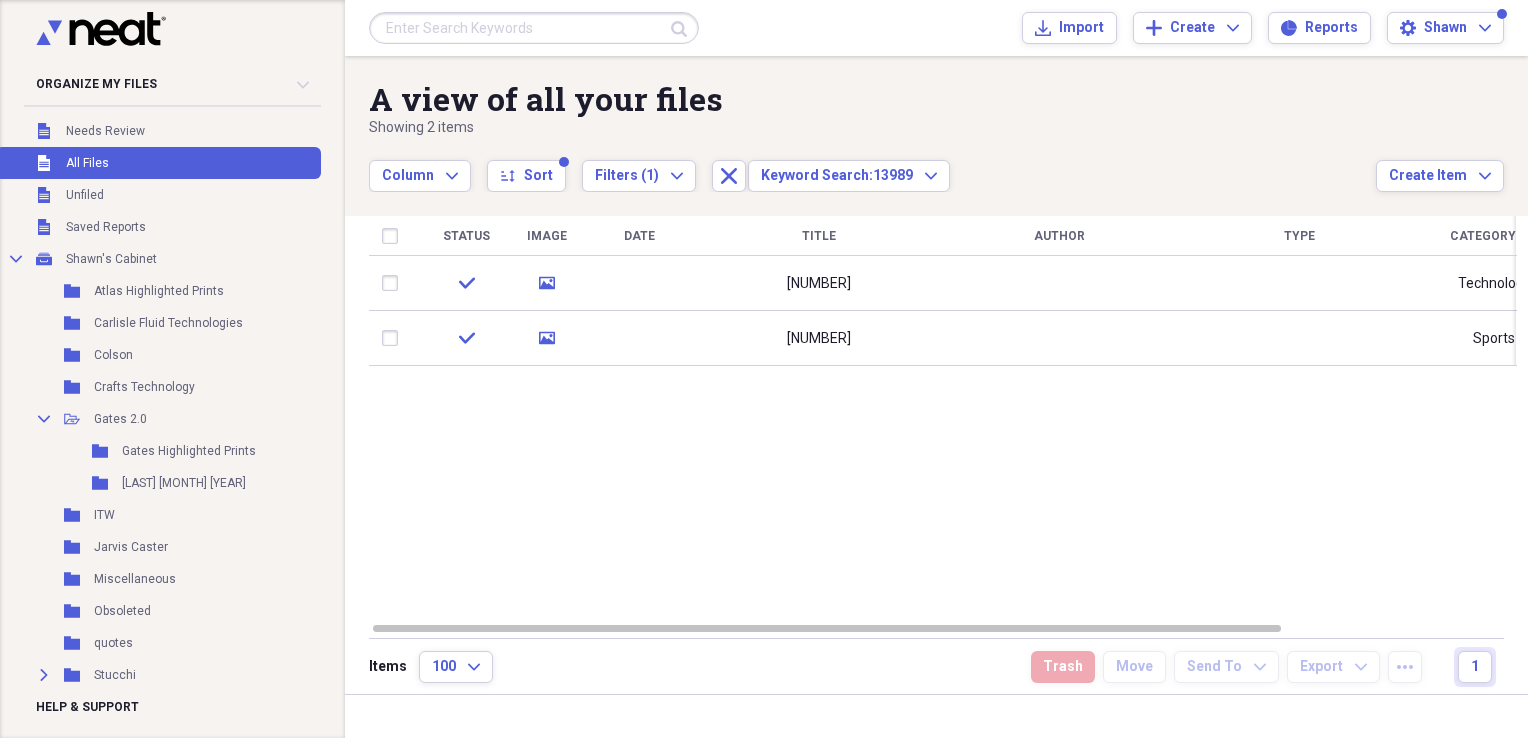 click at bounding box center [534, 28] 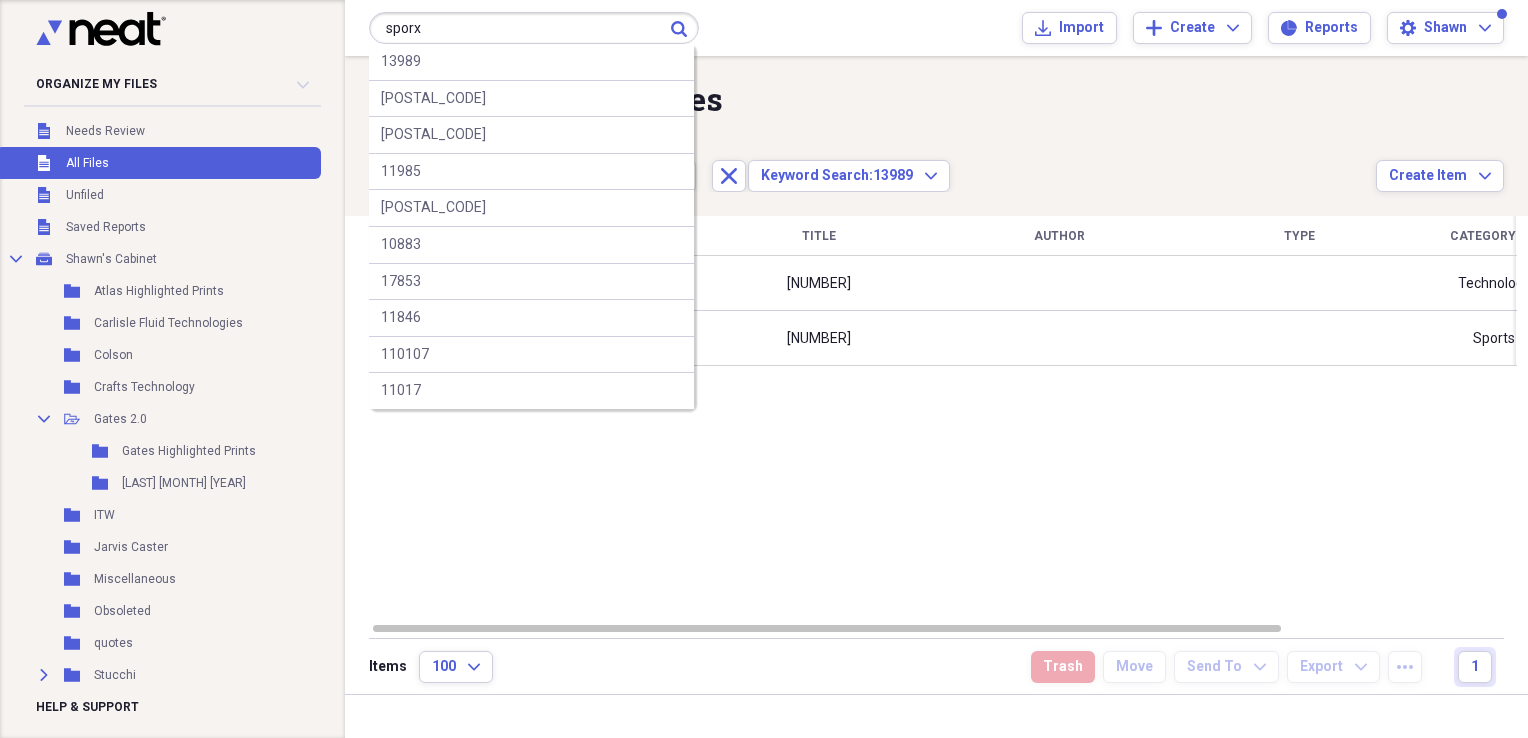 type on "sporx" 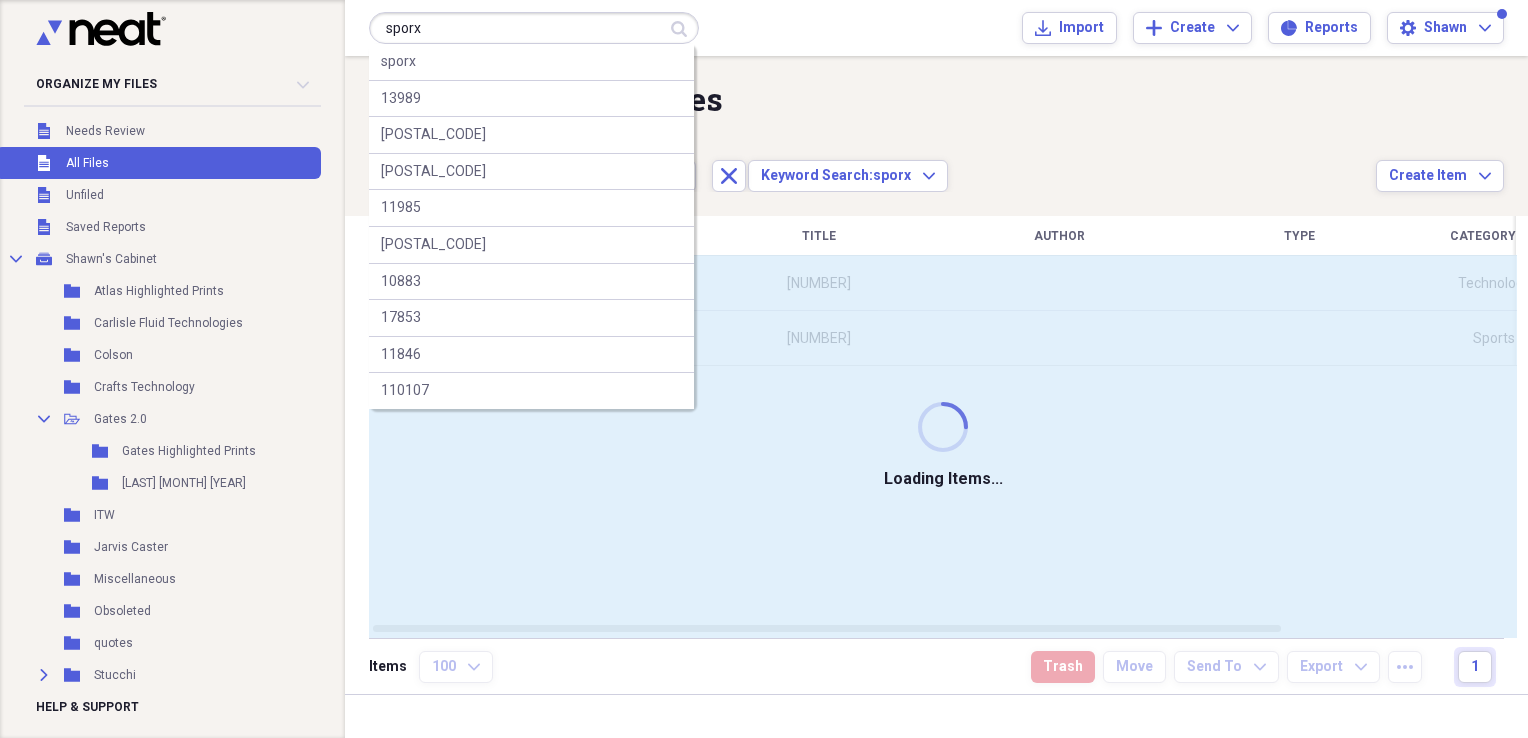 type 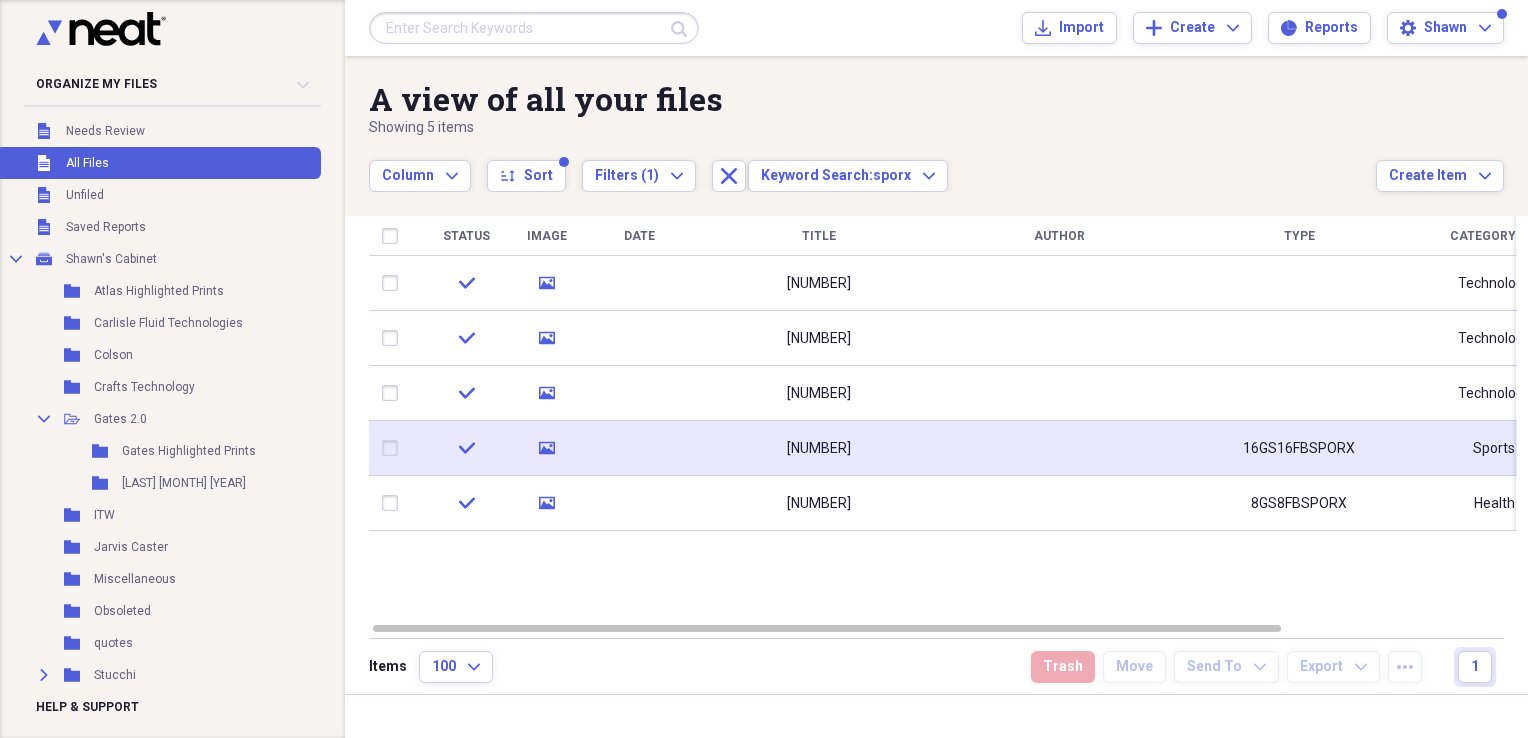 click on "16GS16FBSPORX" at bounding box center (1299, 449) 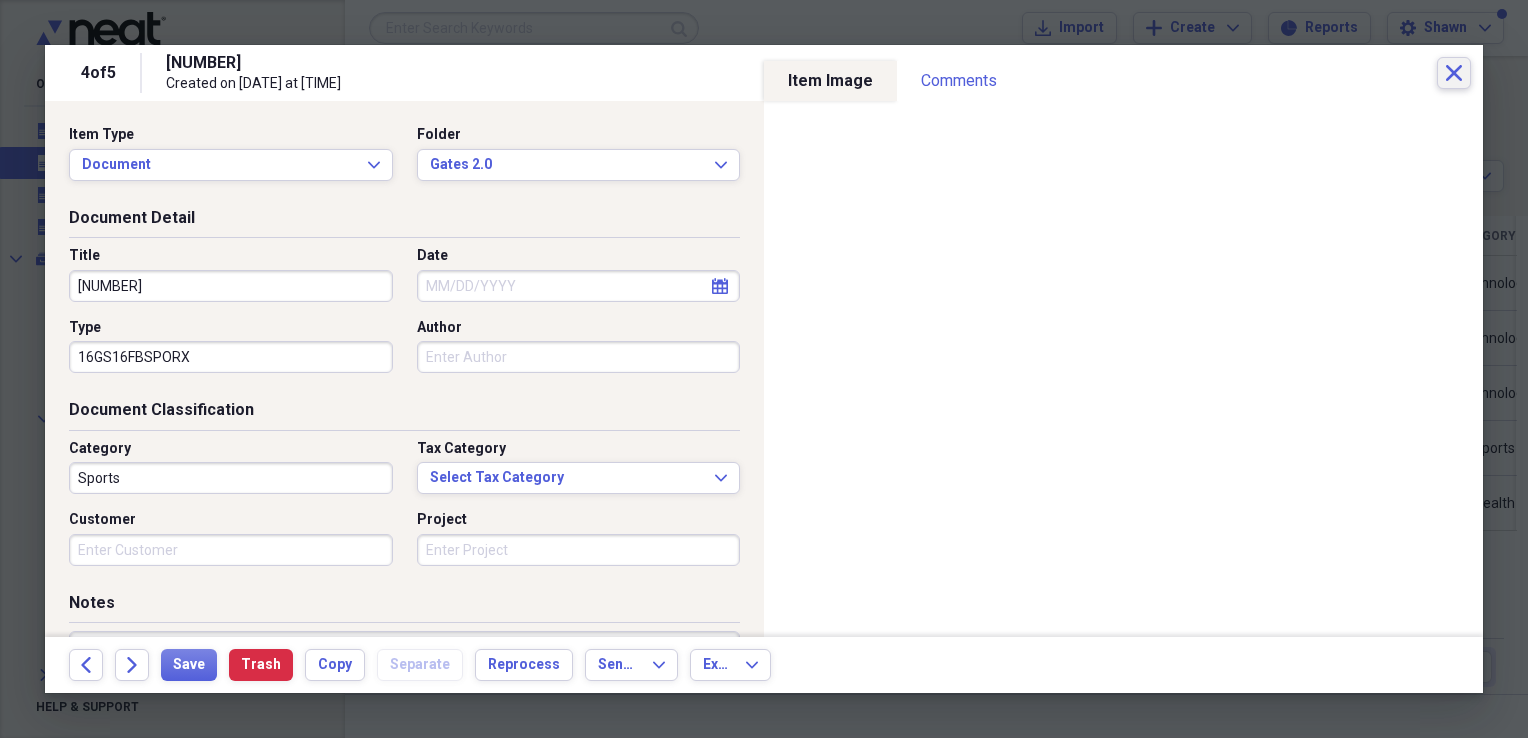click on "Close" 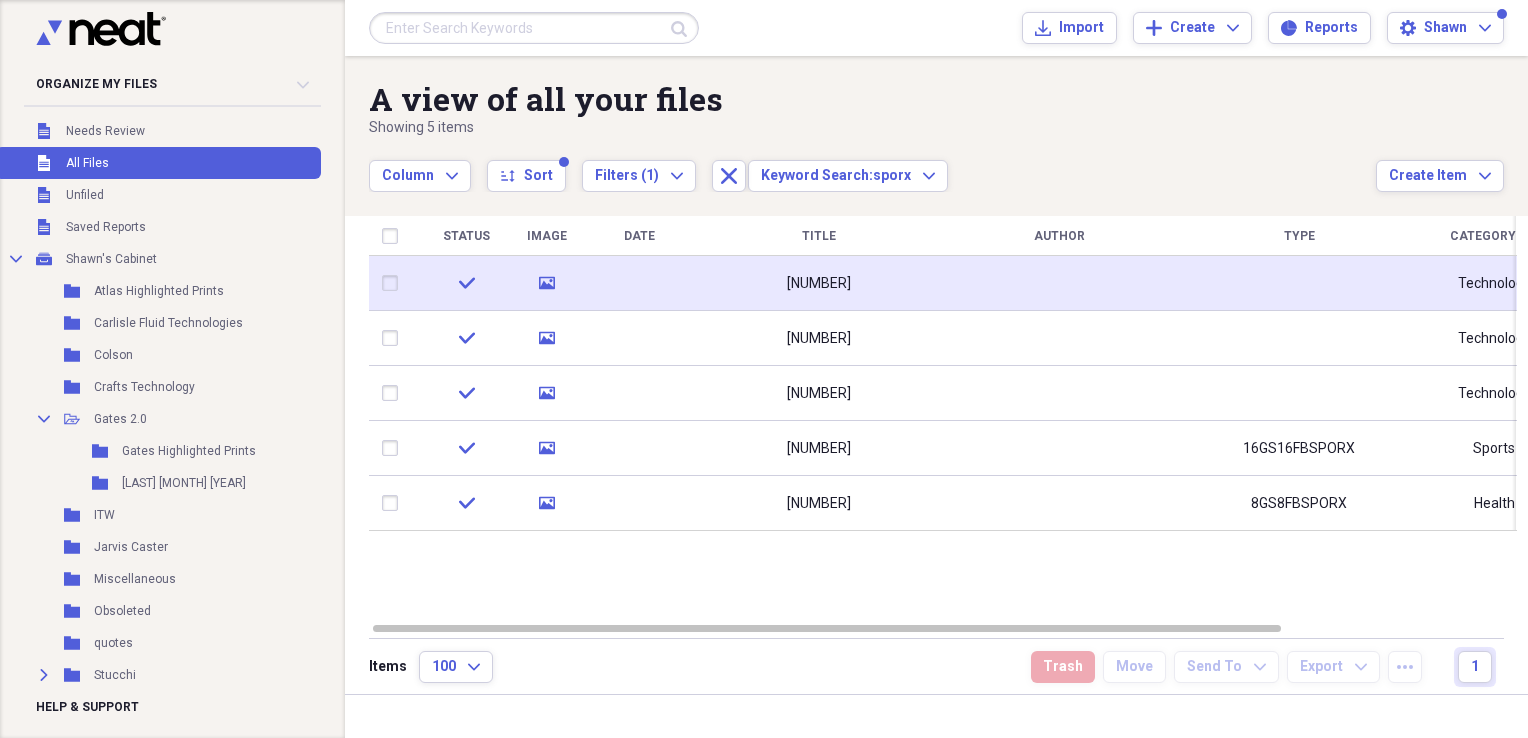 click on "[NUMBER]" at bounding box center [819, 284] 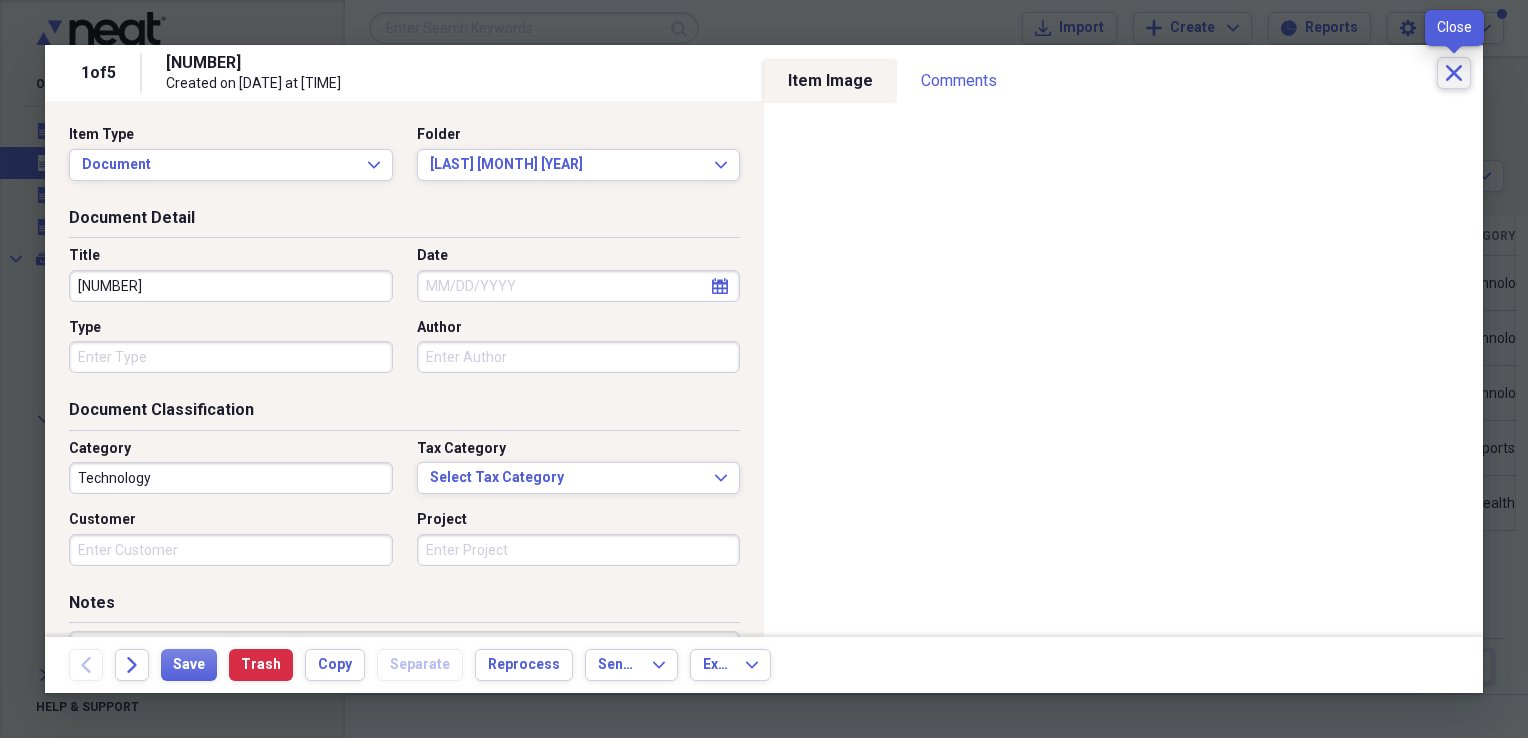 click on "Close" 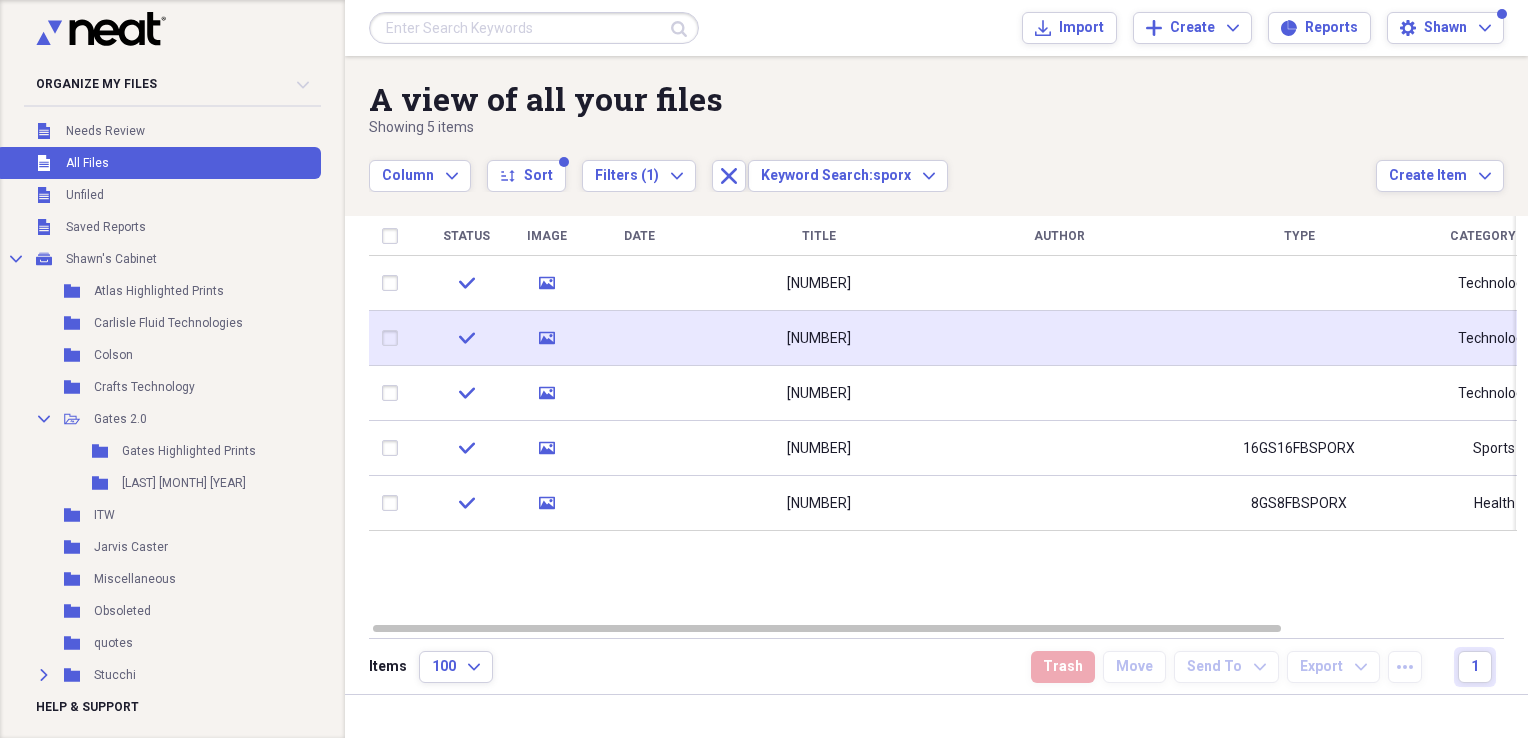 click on "[NUMBER]" at bounding box center [819, 338] 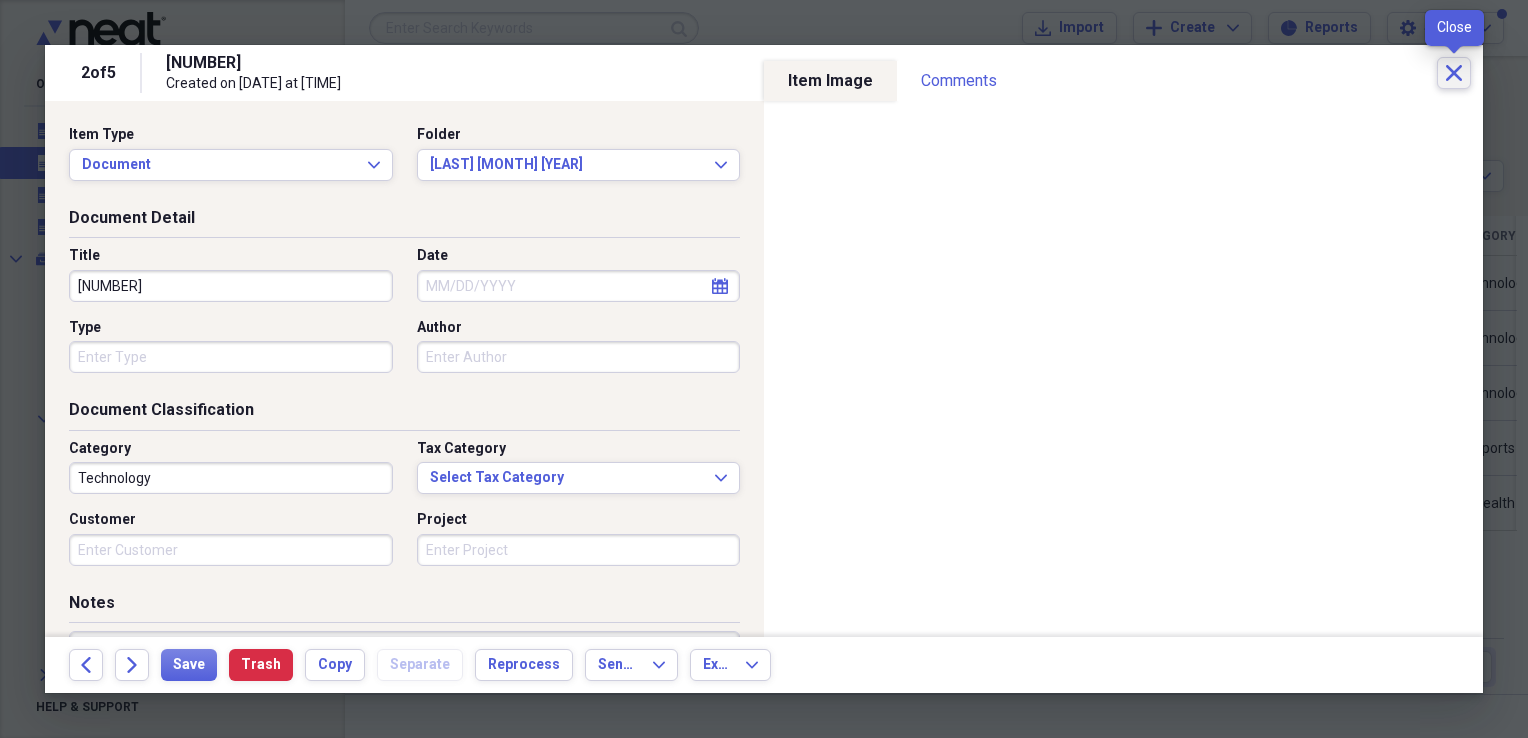 click on "Close" 